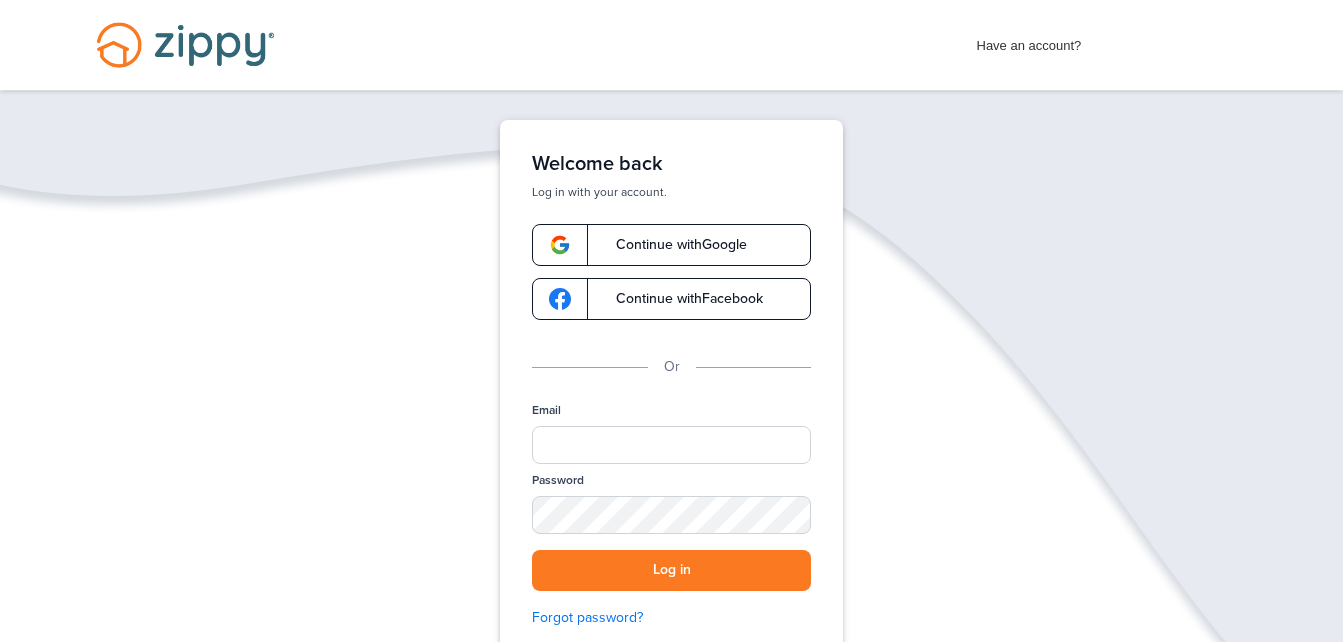 scroll, scrollTop: 0, scrollLeft: 0, axis: both 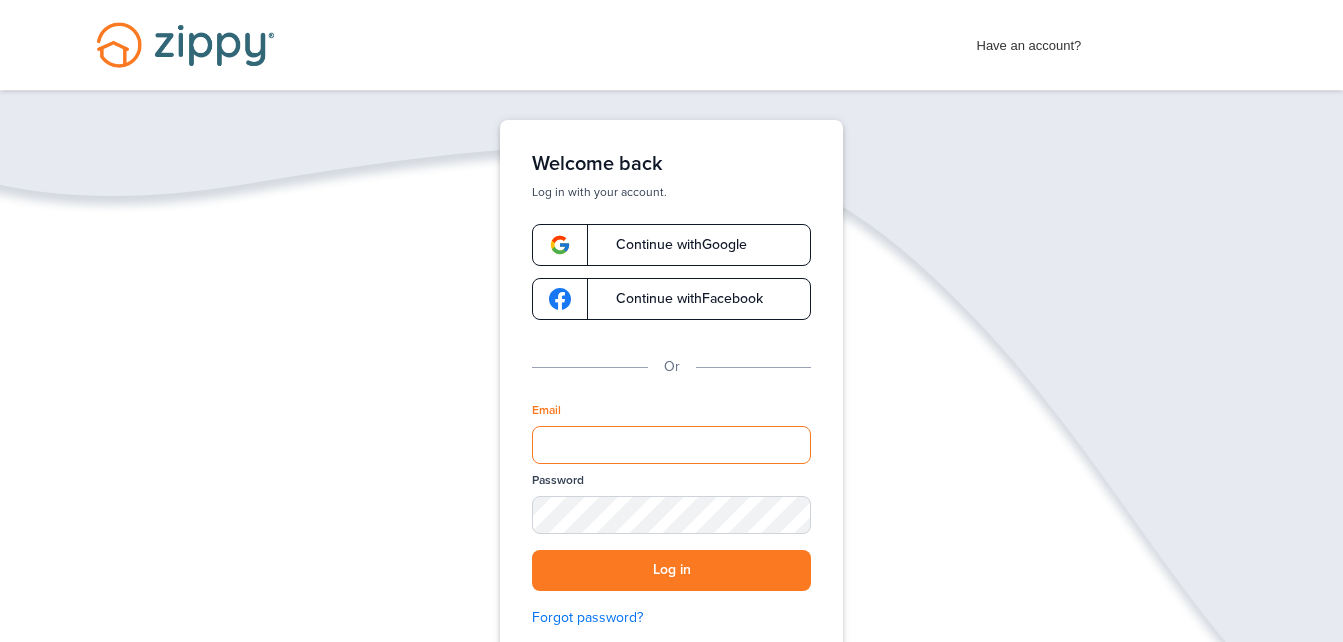 click on "Email" at bounding box center (671, 445) 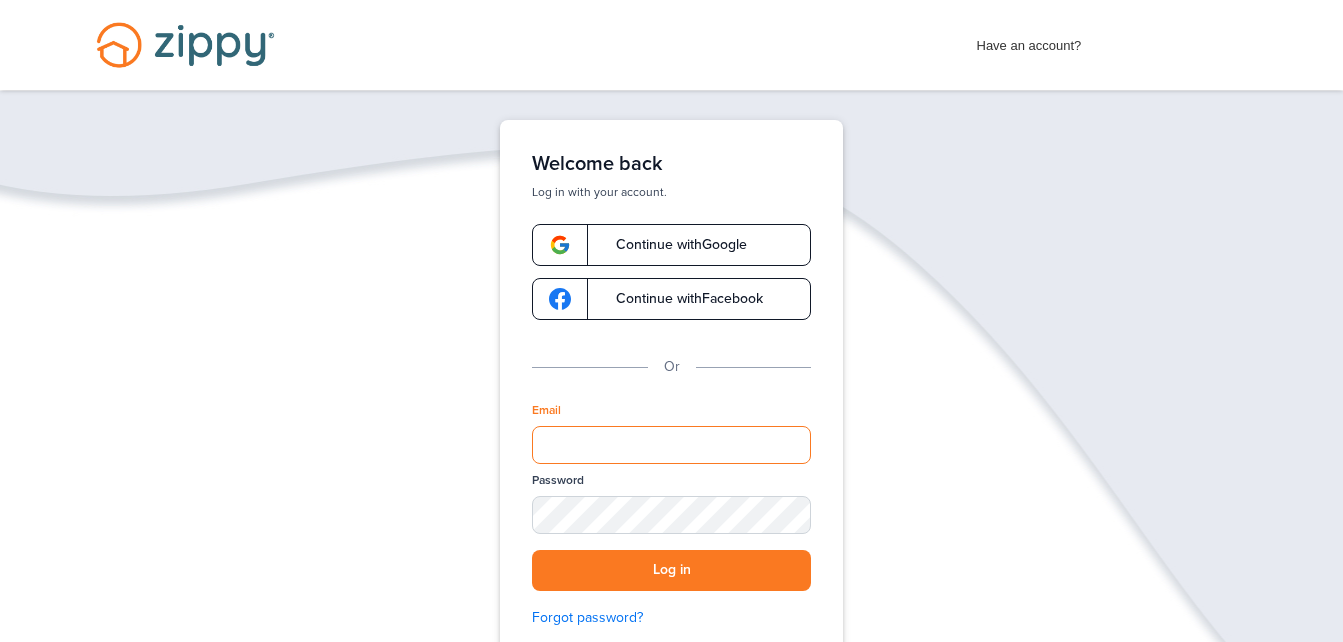 type on "**********" 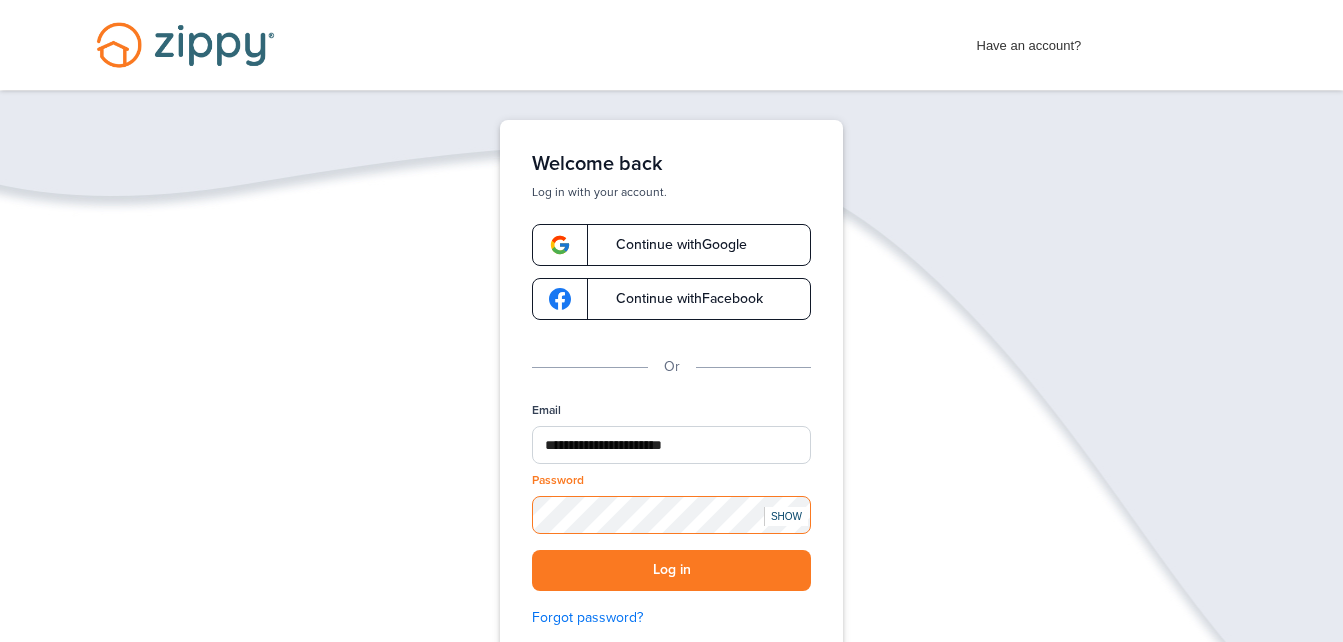 click on "Log in" at bounding box center [671, 570] 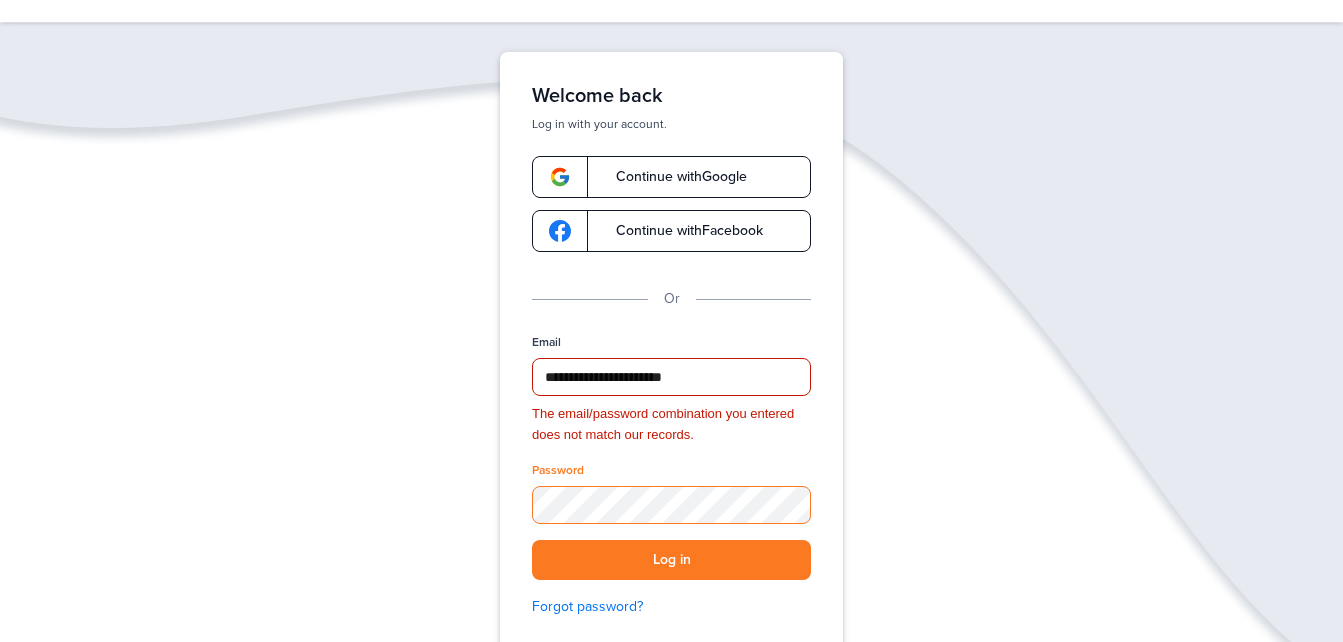 scroll, scrollTop: 97, scrollLeft: 0, axis: vertical 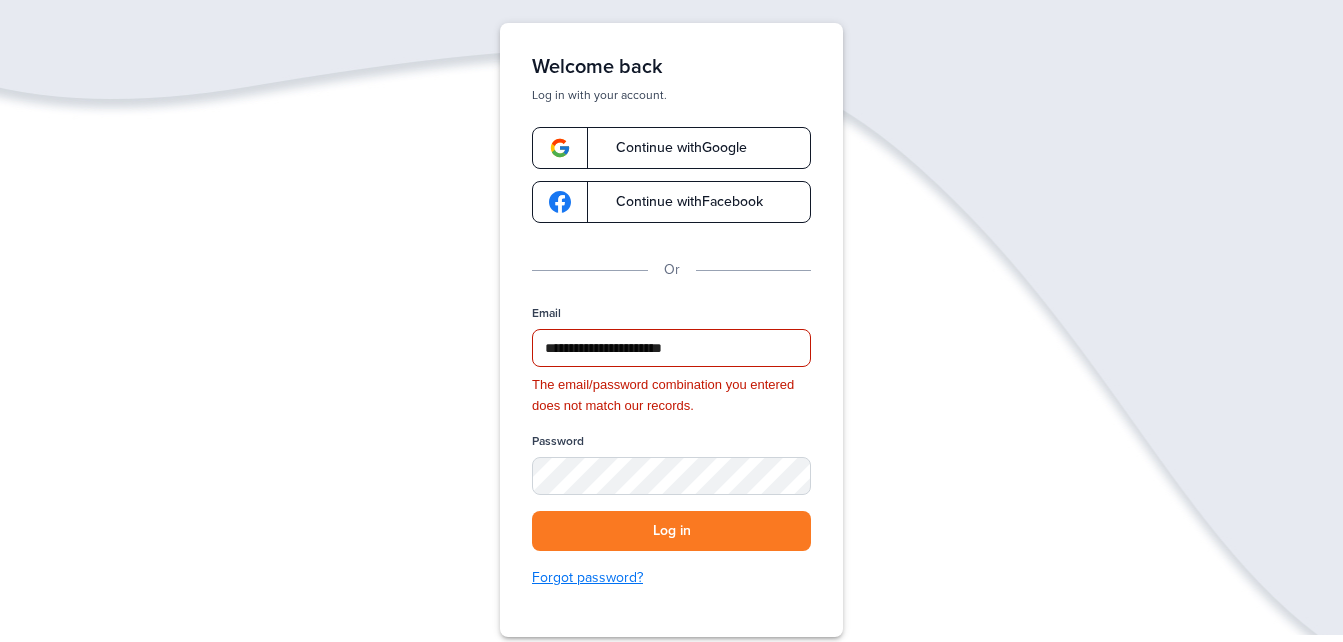 click on "Forgot password?" at bounding box center [671, 578] 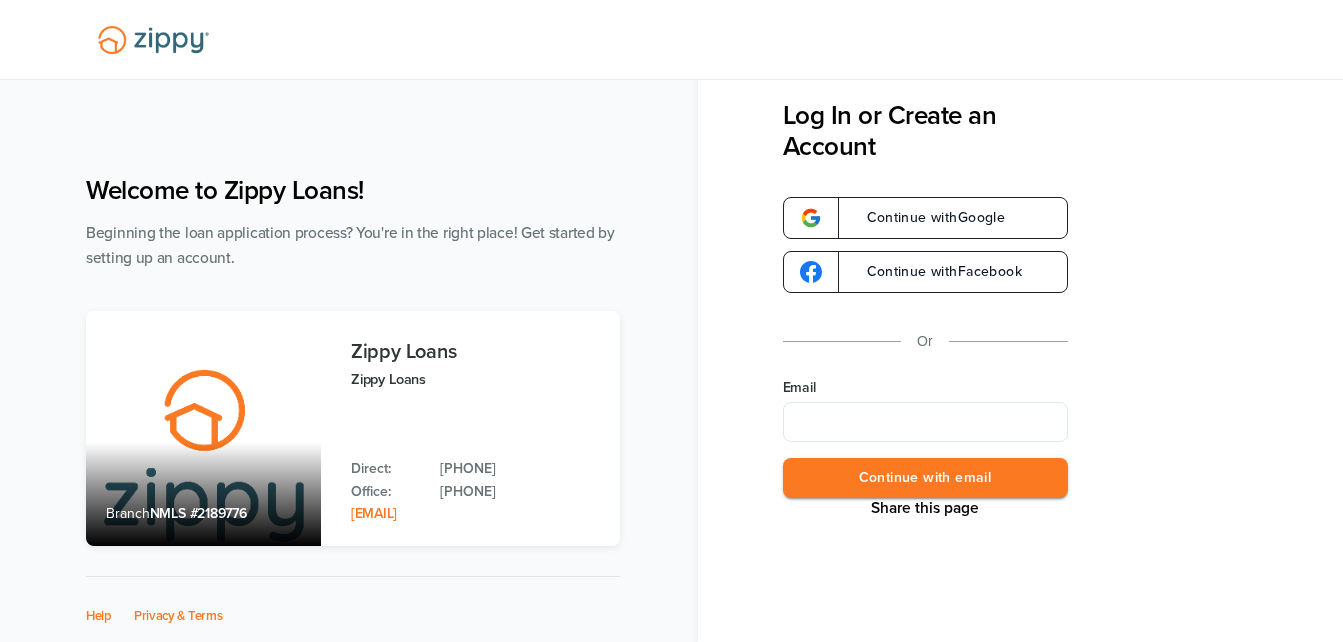 scroll, scrollTop: 0, scrollLeft: 0, axis: both 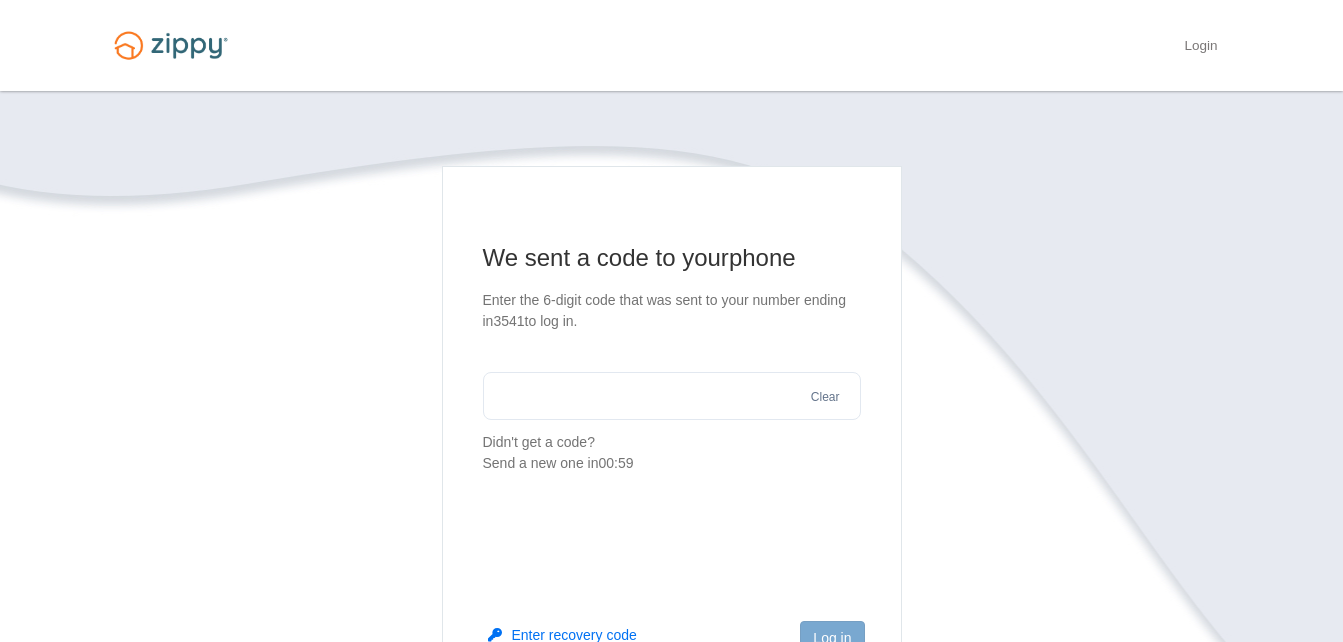 click on "We sent a code to your phone Enter the 6-digit code that was sent to your number ending in [PHONE_LAST_4] to log in. Clear Didn't get a code? Send a new one in 00:59 Enter recovery code Log in" at bounding box center [672, 358] 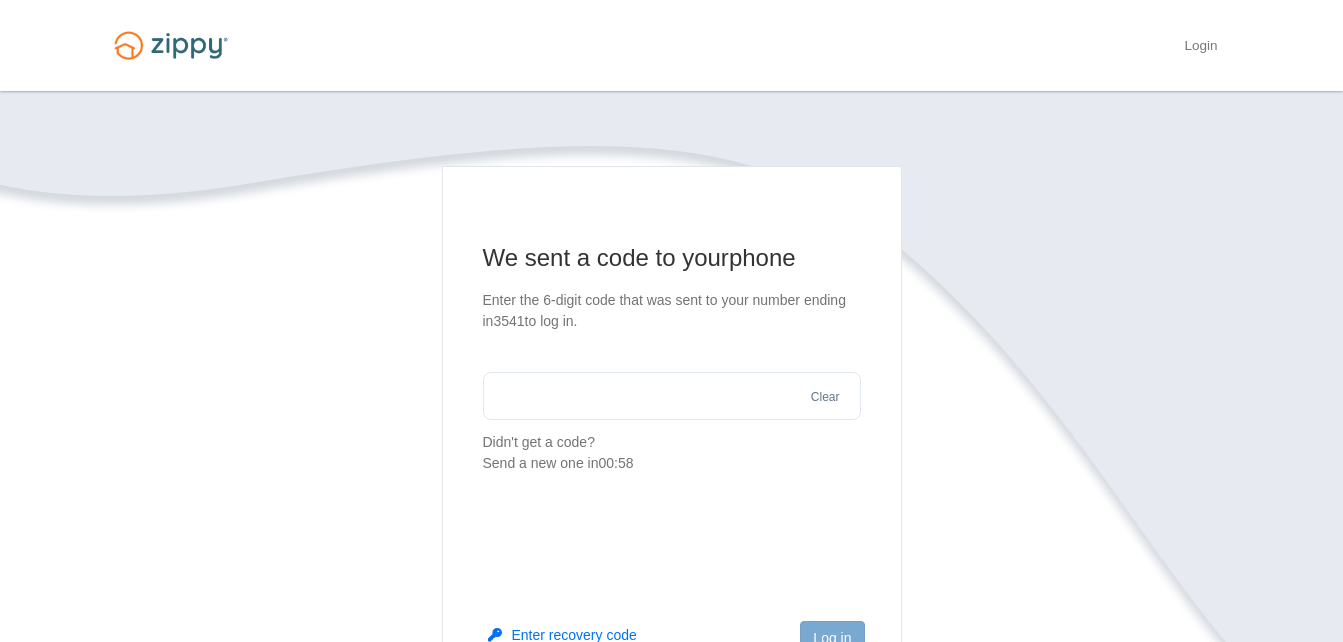 click at bounding box center (672, 396) 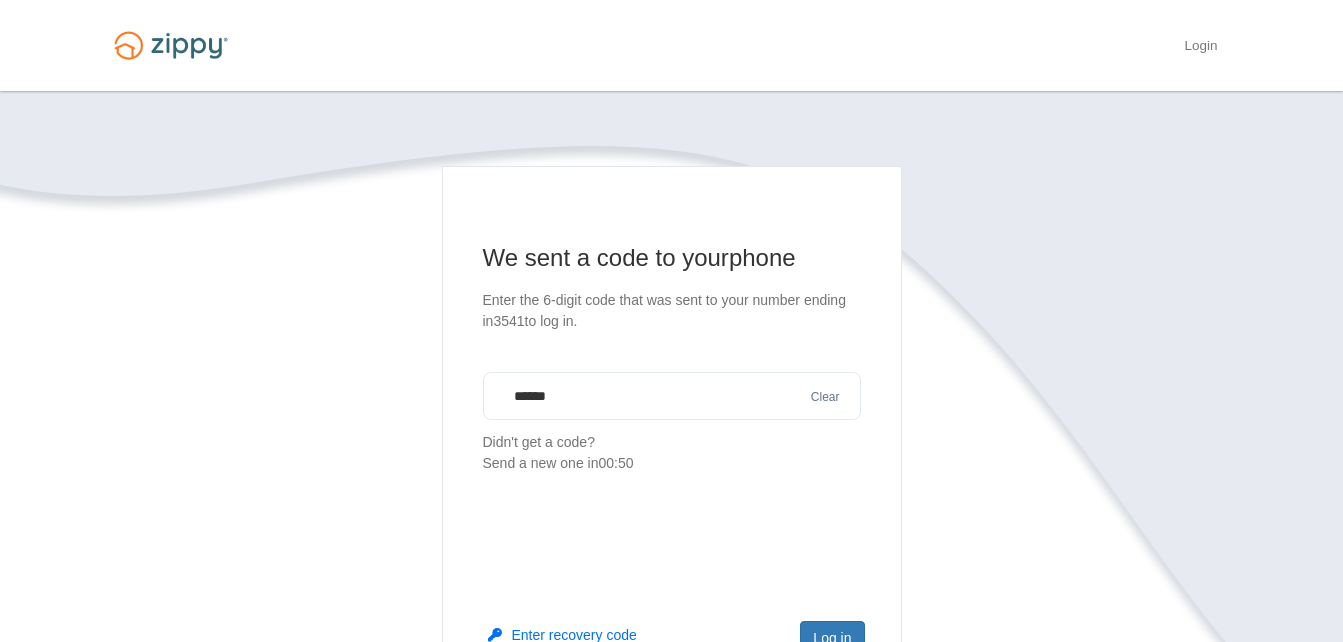 type on "******" 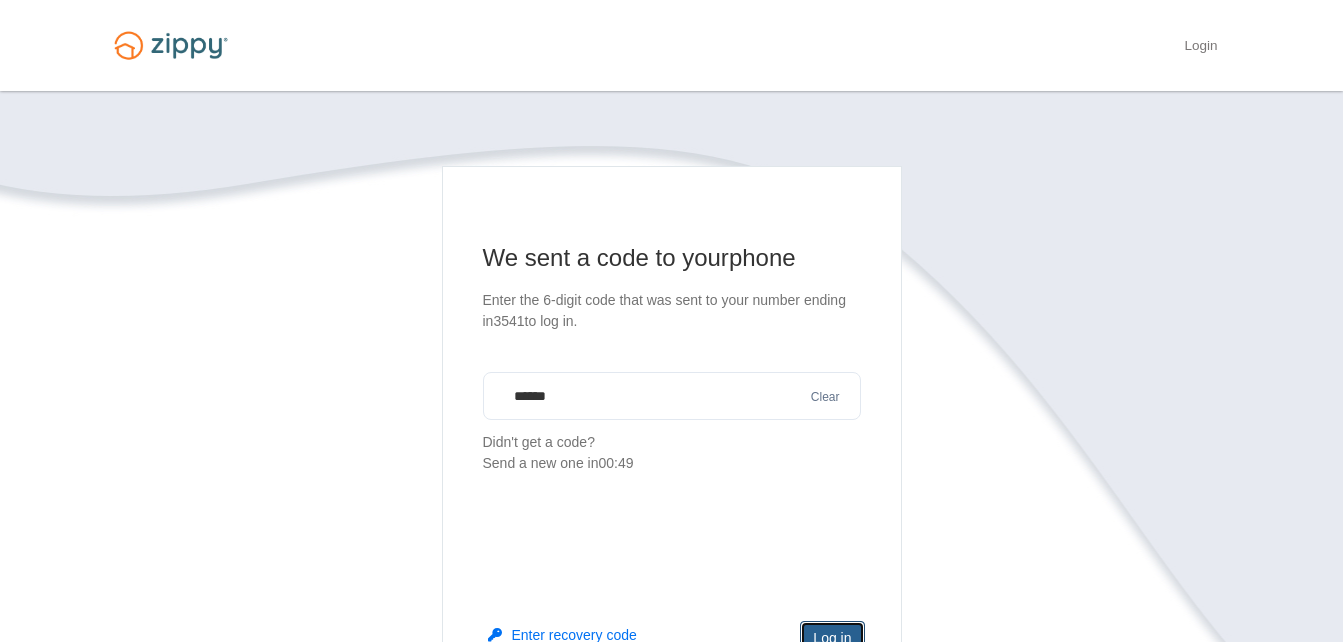 click on "Log in" at bounding box center [832, 638] 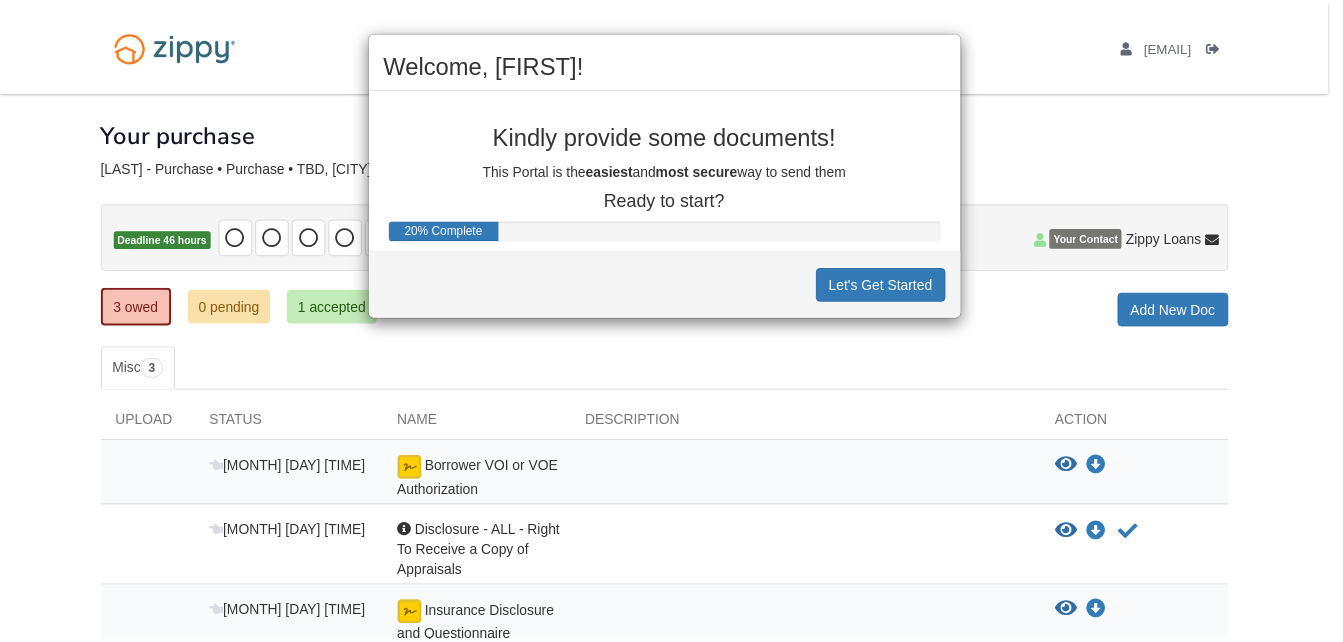 scroll, scrollTop: 0, scrollLeft: 0, axis: both 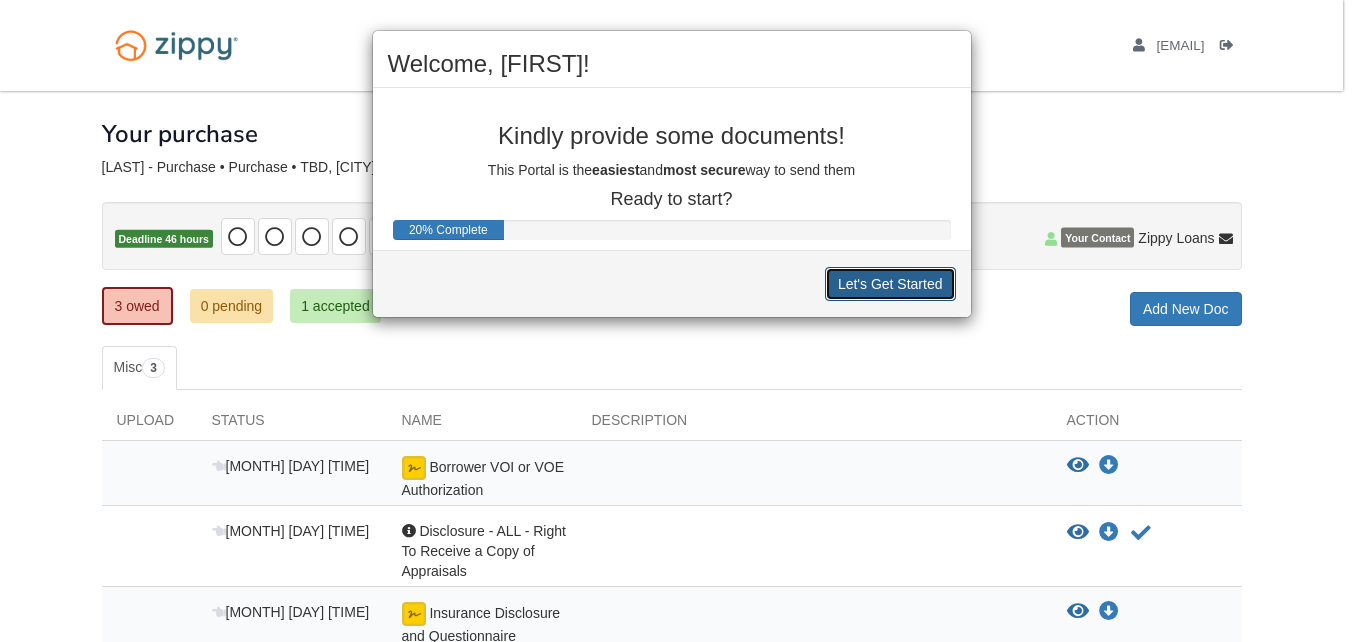 click on "Let's Get Started" at bounding box center (890, 284) 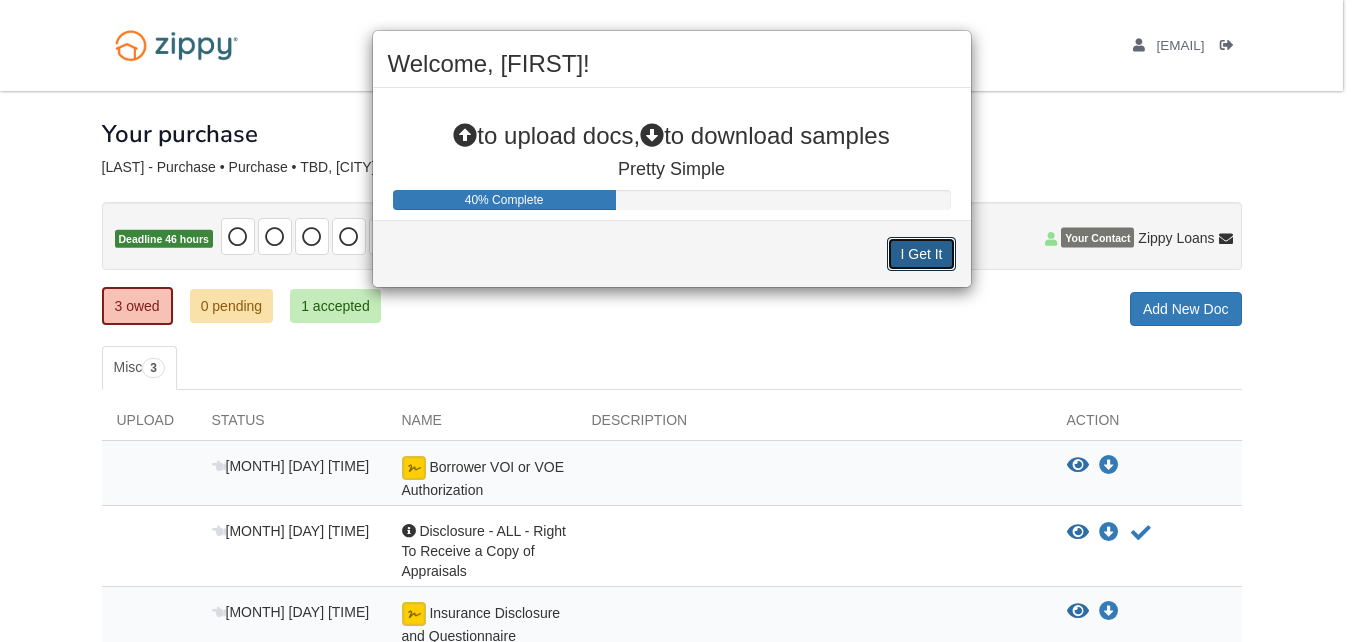 click on "I Get It" at bounding box center (921, 254) 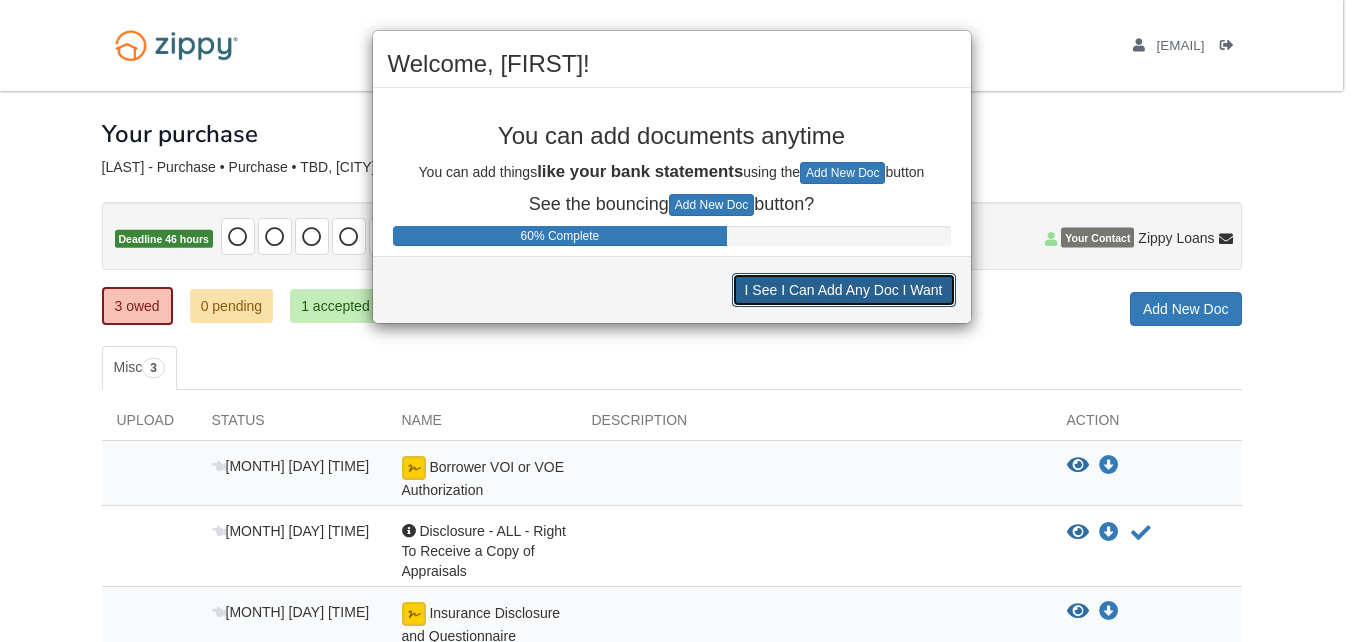 click on "I See I Can Add Any Doc I Want" at bounding box center (844, 290) 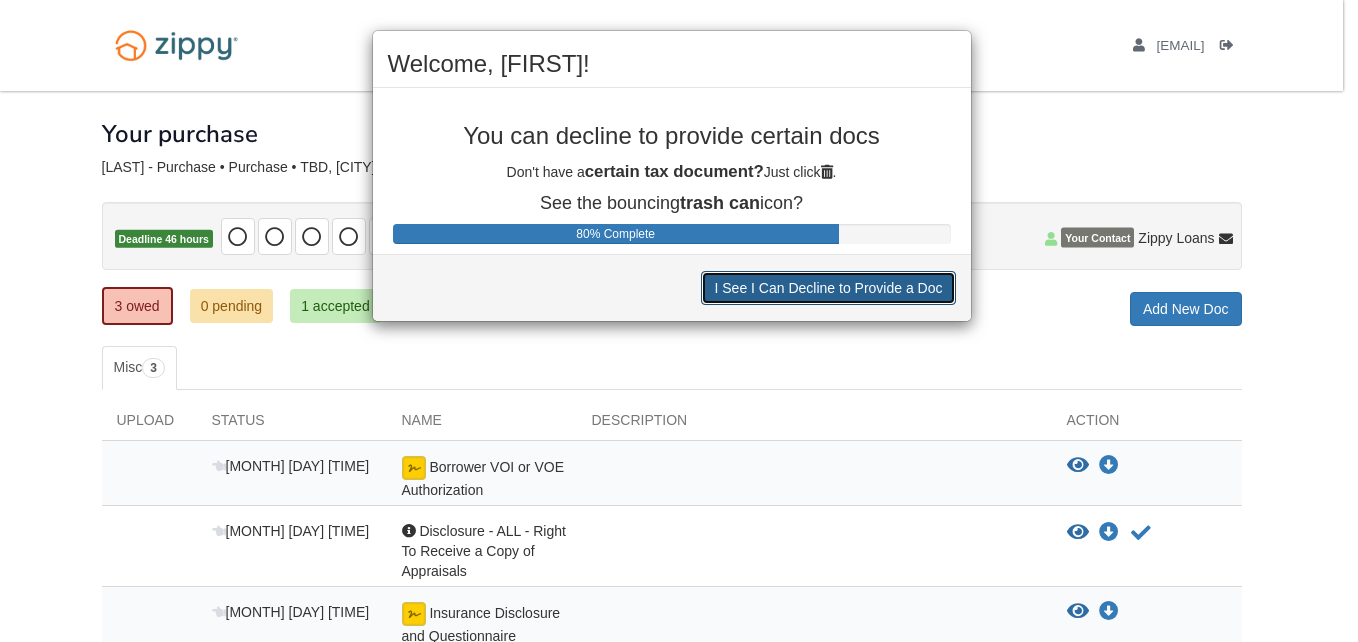 click on "I See I Can Decline to Provide a Doc" at bounding box center [828, 288] 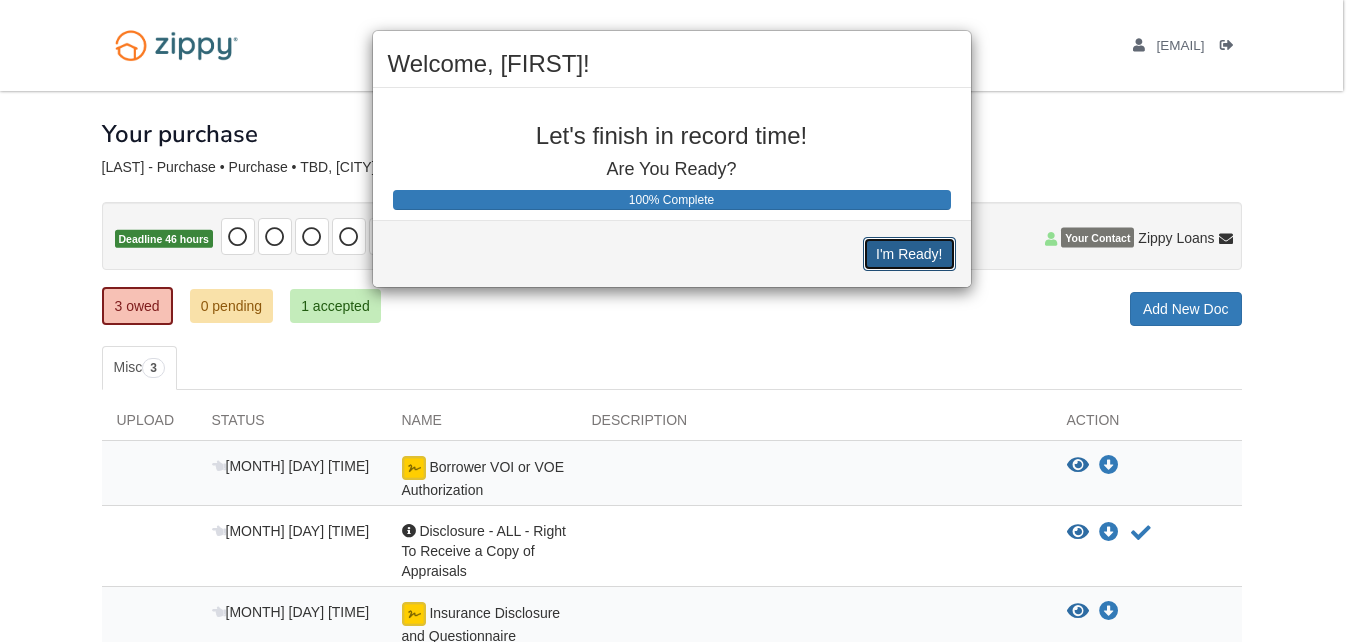 click on "I'm Ready!" at bounding box center (909, 254) 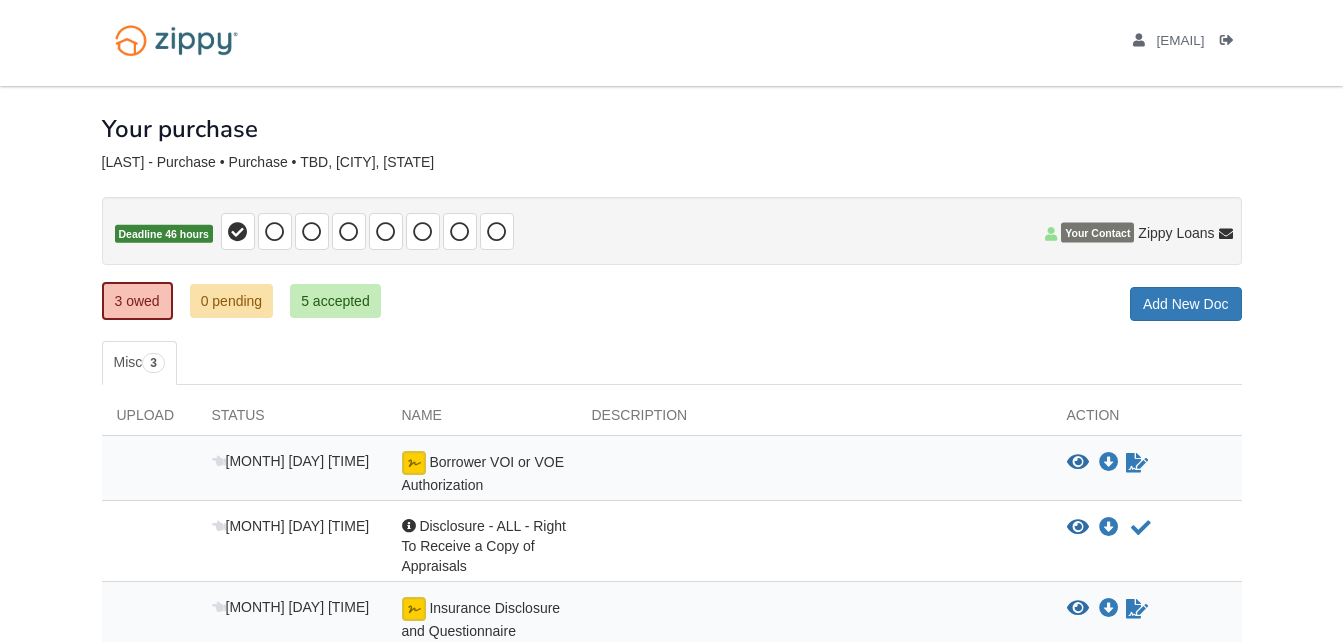 scroll, scrollTop: 0, scrollLeft: 0, axis: both 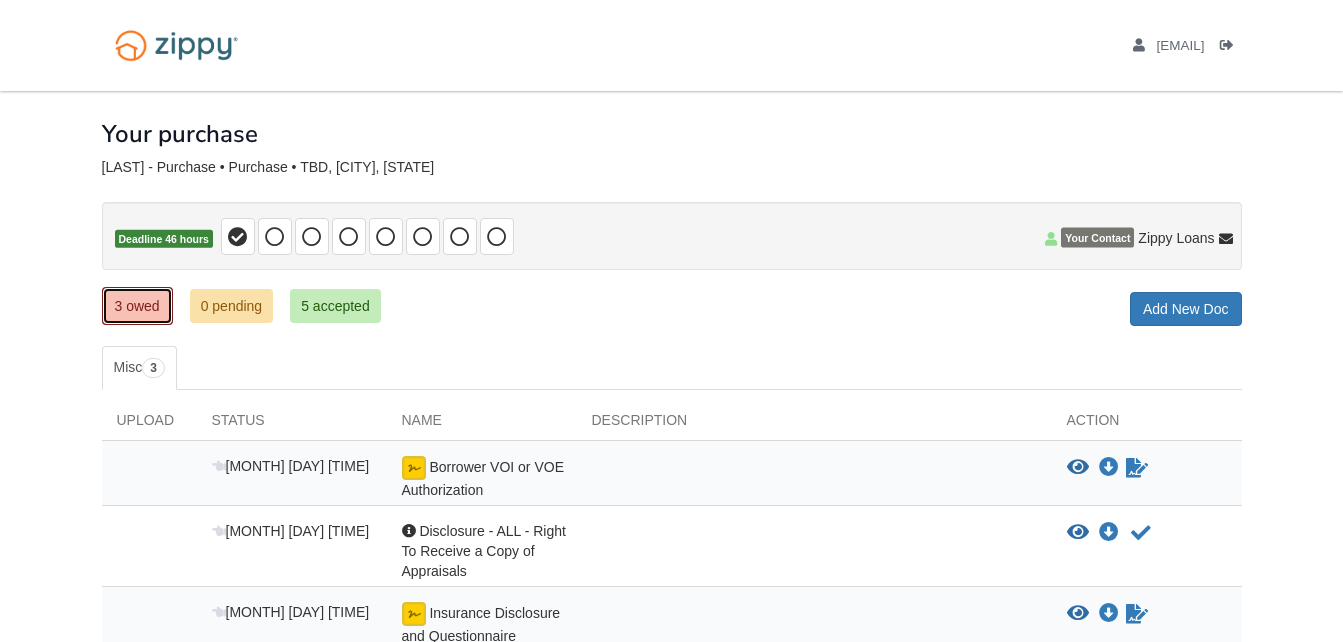 click on "3 owed" at bounding box center (137, 306) 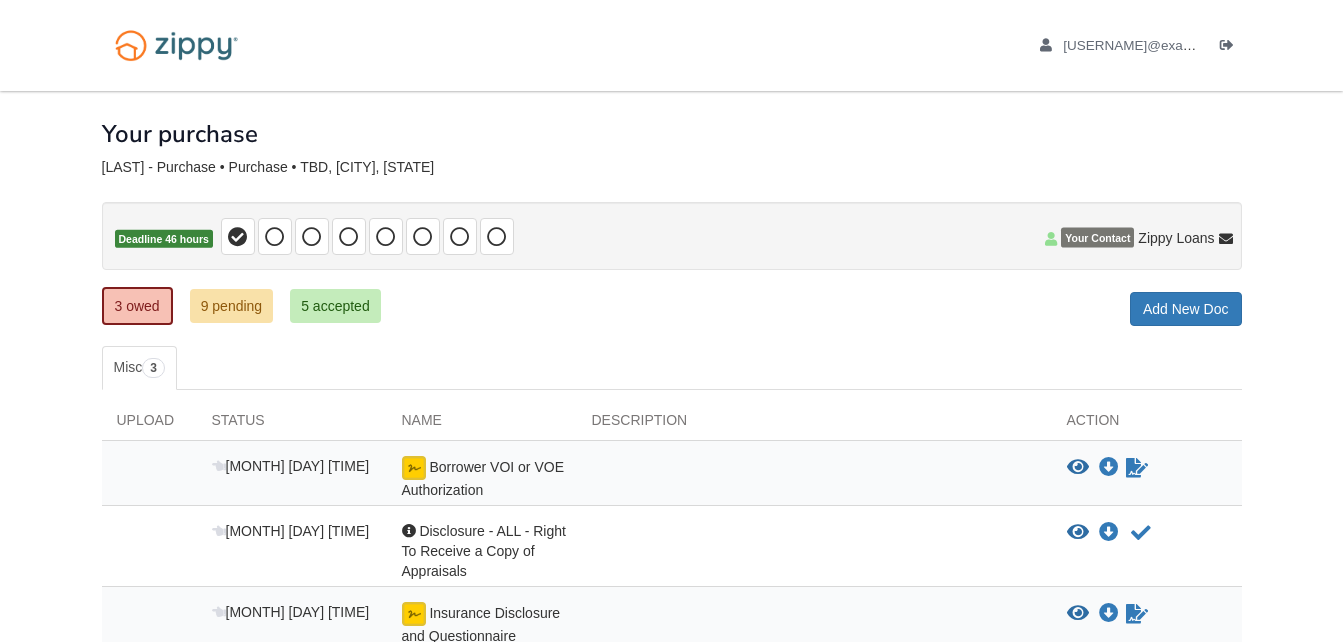 scroll, scrollTop: 0, scrollLeft: 0, axis: both 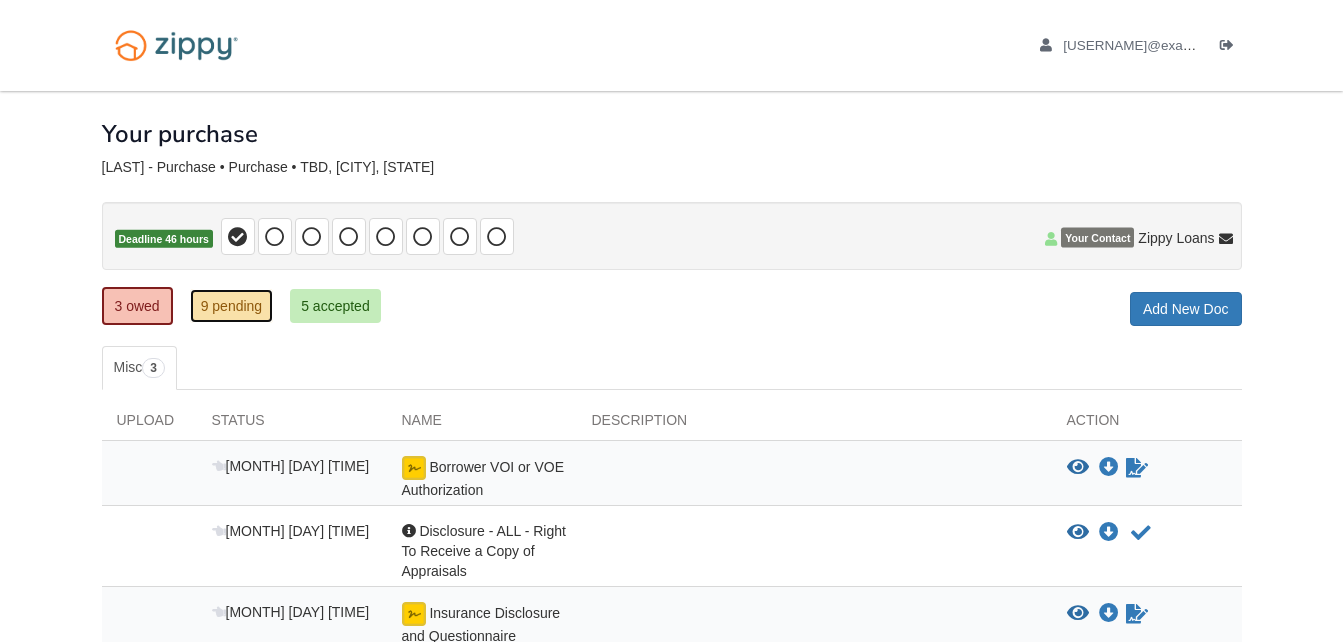 click on "9 pending" at bounding box center [232, 306] 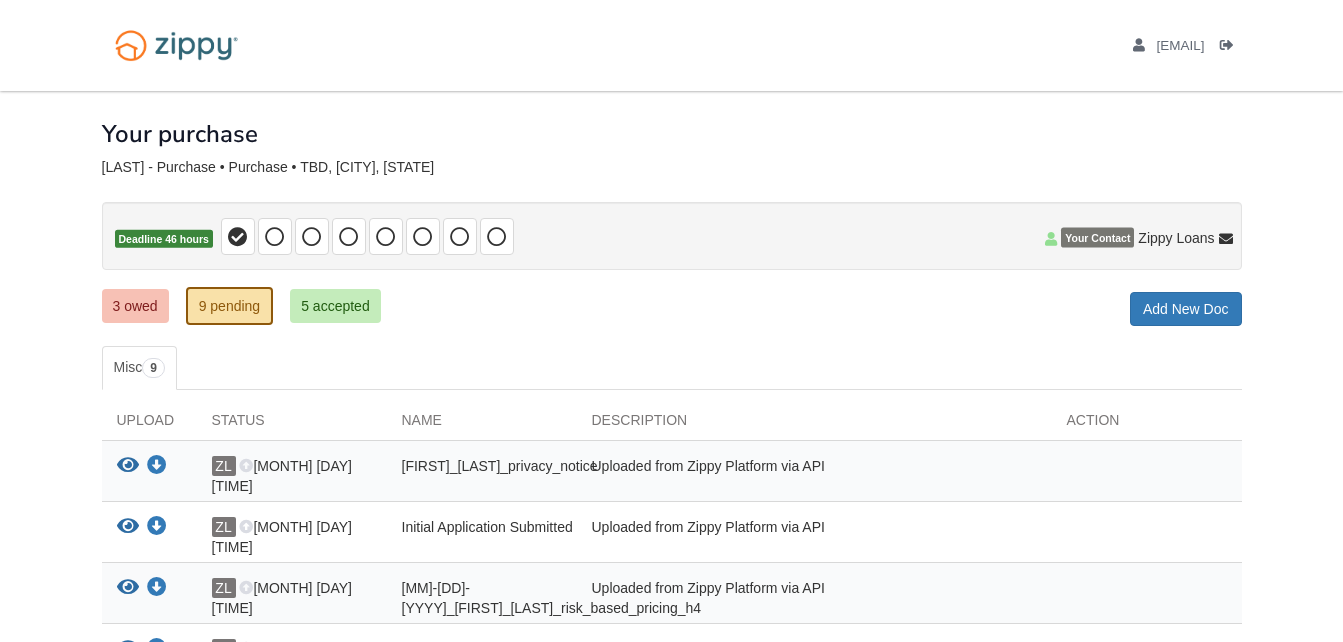scroll, scrollTop: 0, scrollLeft: 0, axis: both 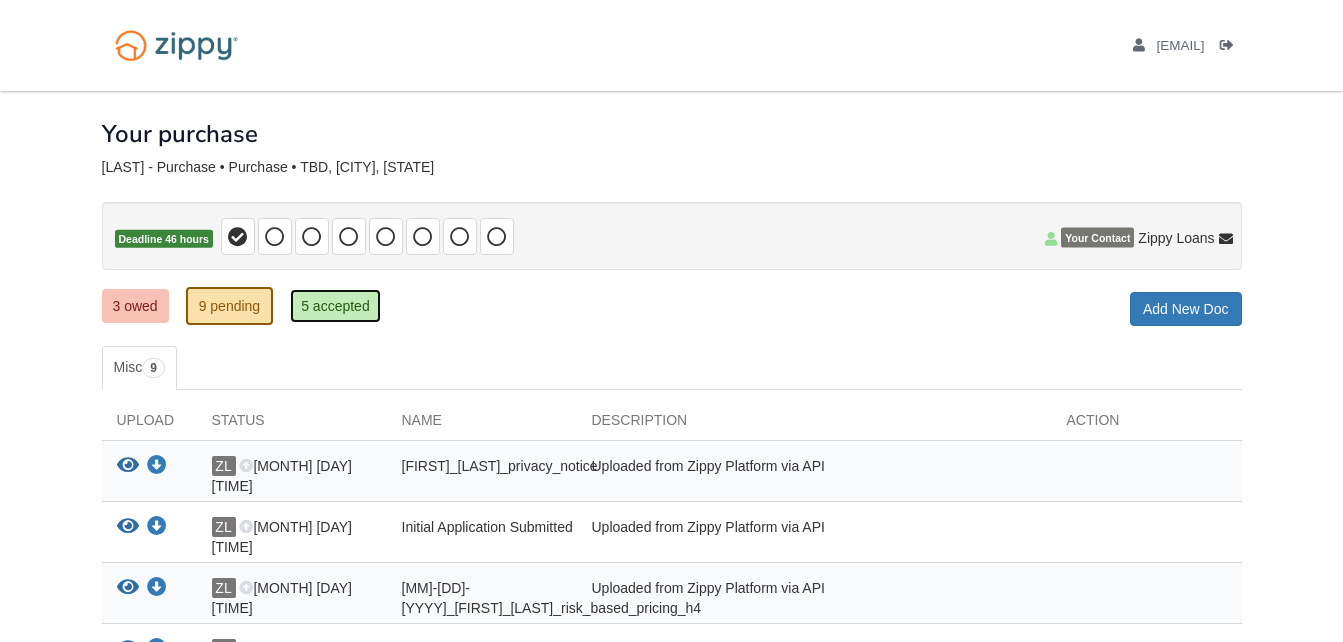 click on "5 accepted" at bounding box center [335, 306] 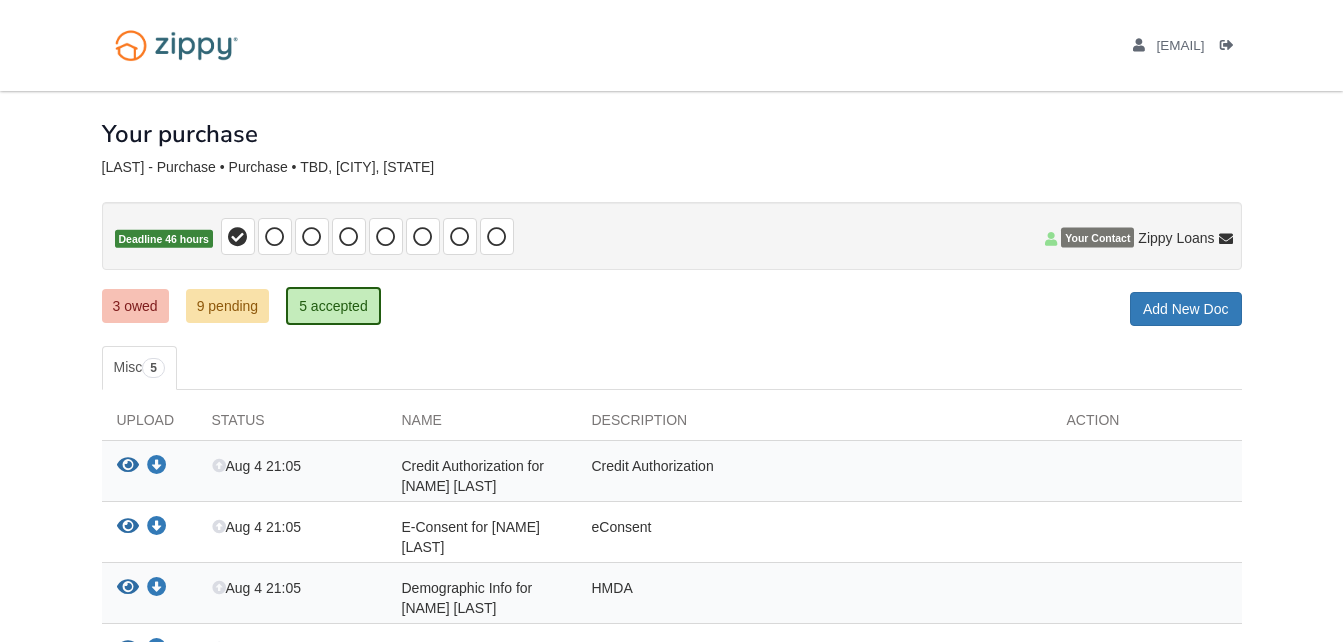 scroll, scrollTop: 0, scrollLeft: 0, axis: both 